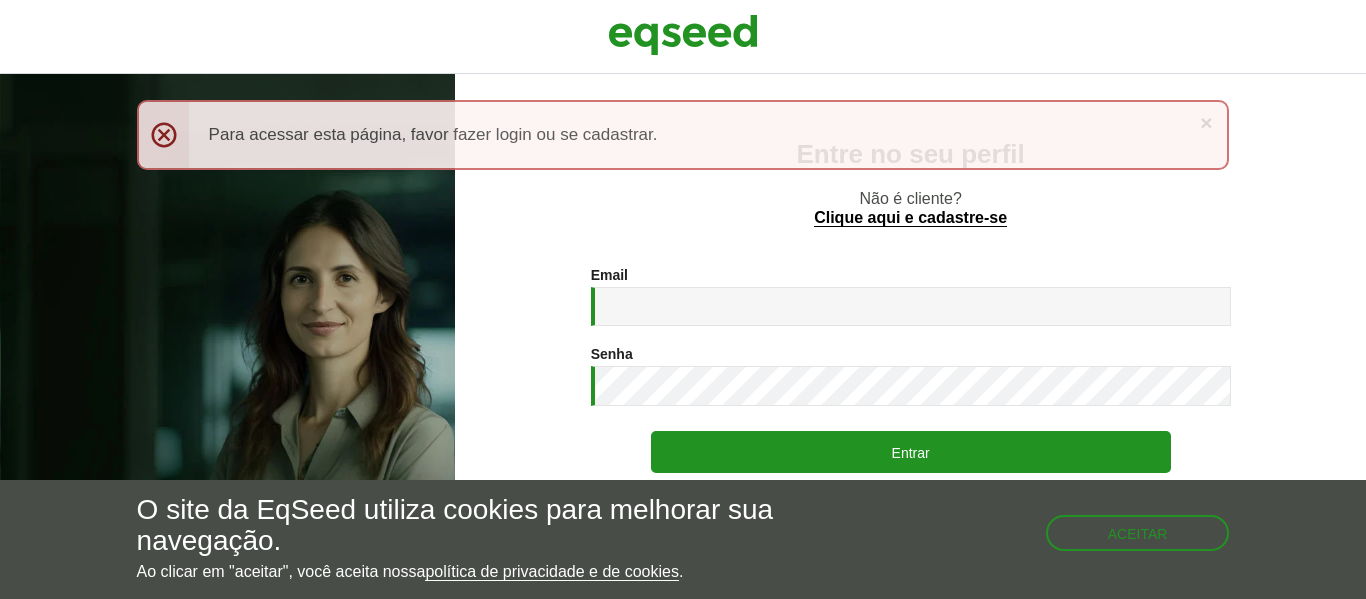 scroll, scrollTop: 0, scrollLeft: 0, axis: both 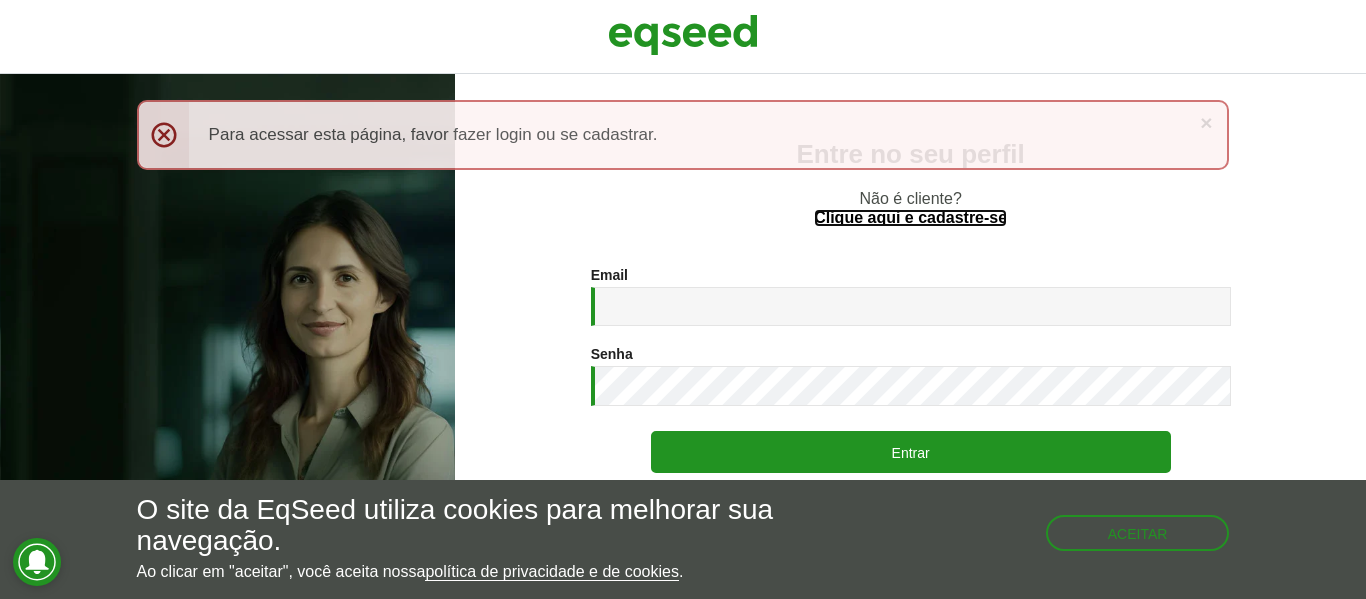 click on "Clique aqui e cadastre-se" at bounding box center [910, 218] 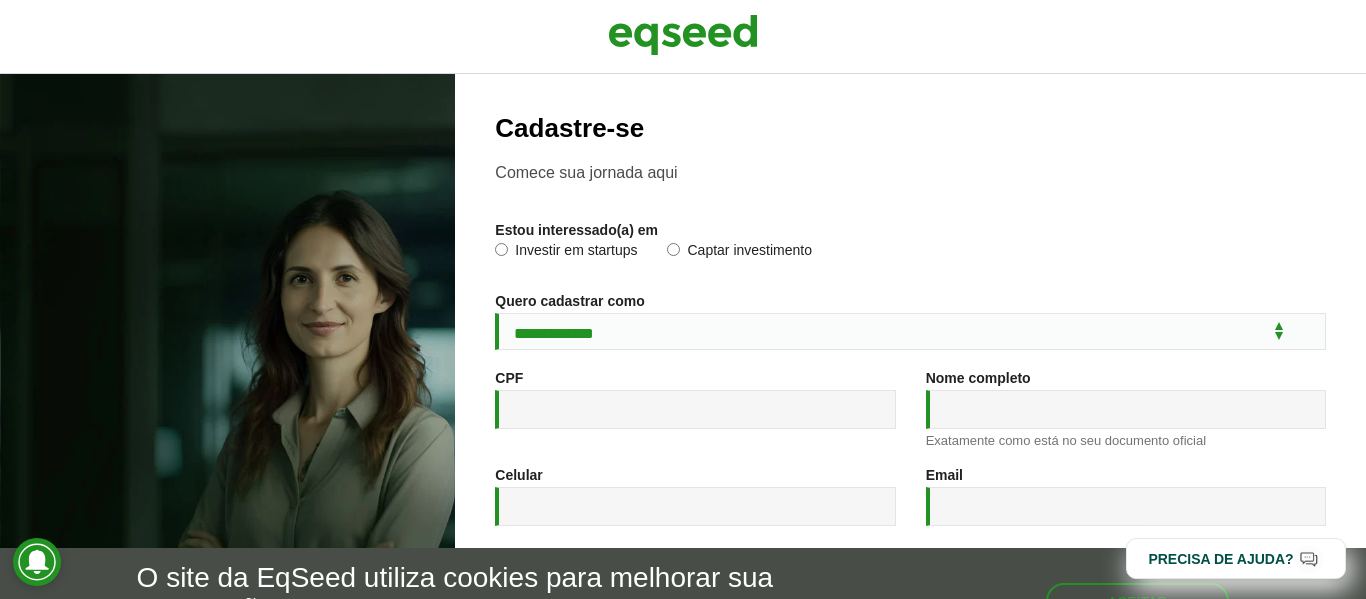 scroll, scrollTop: 0, scrollLeft: 0, axis: both 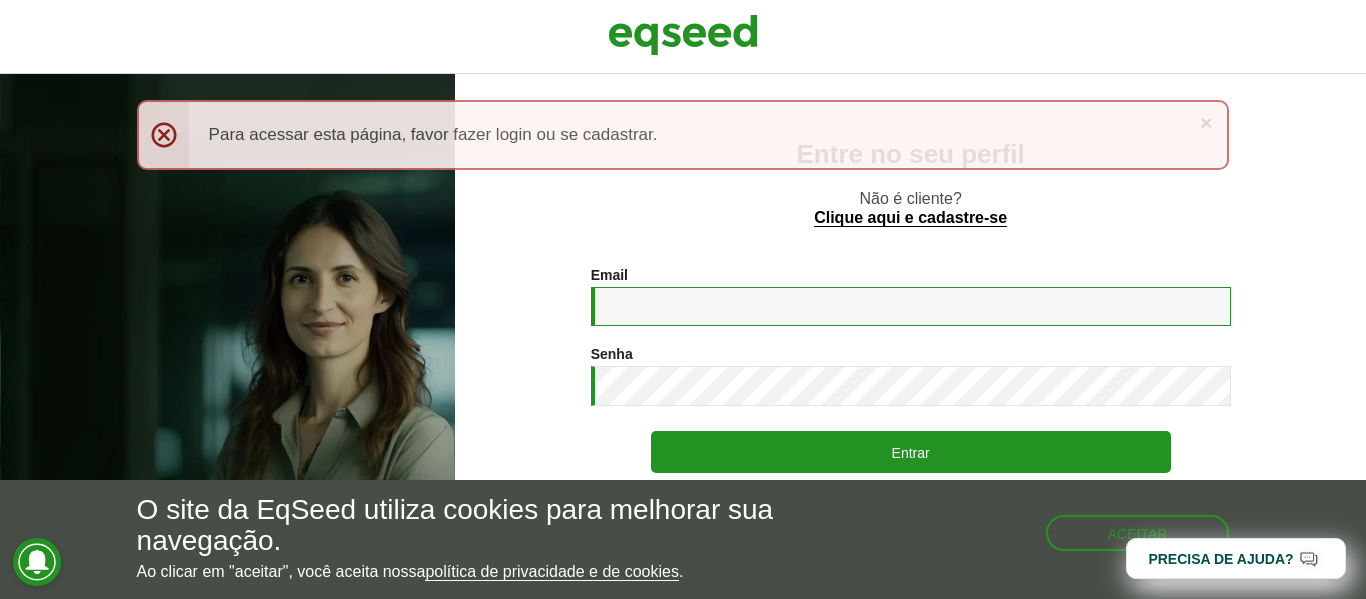 click on "Email  *" at bounding box center (911, 306) 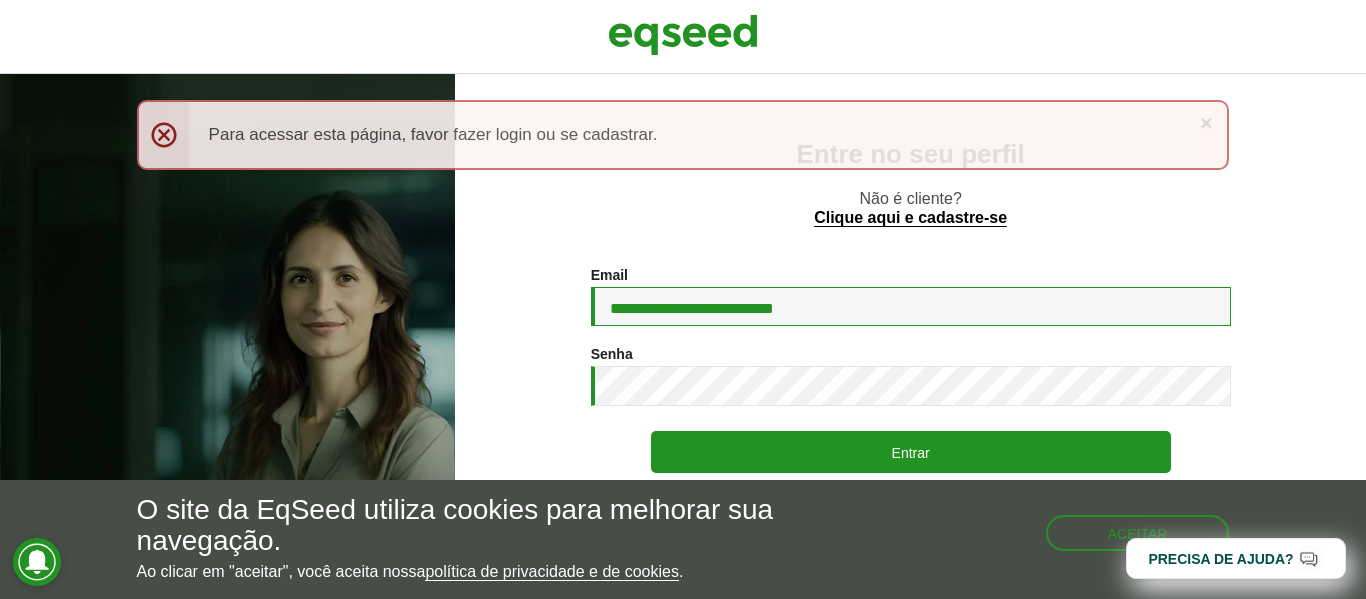 type on "**********" 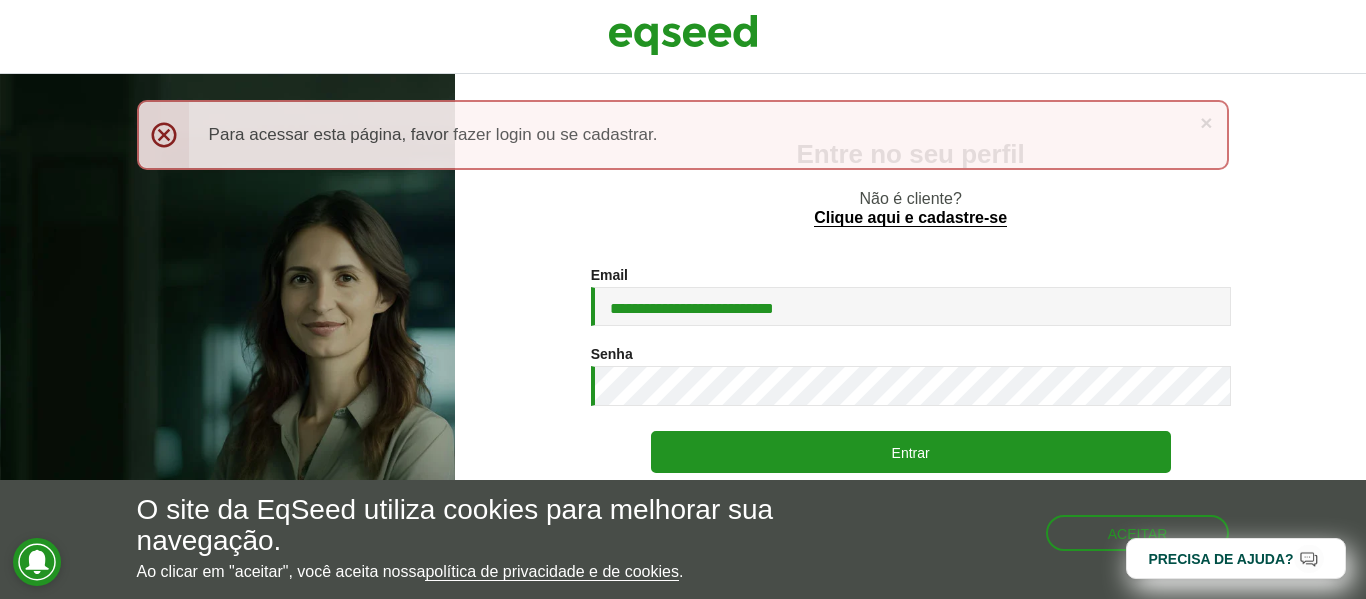 click on "Senha  *
Digite a senha que será usada em conjunto com seu e-mail." at bounding box center [911, 376] 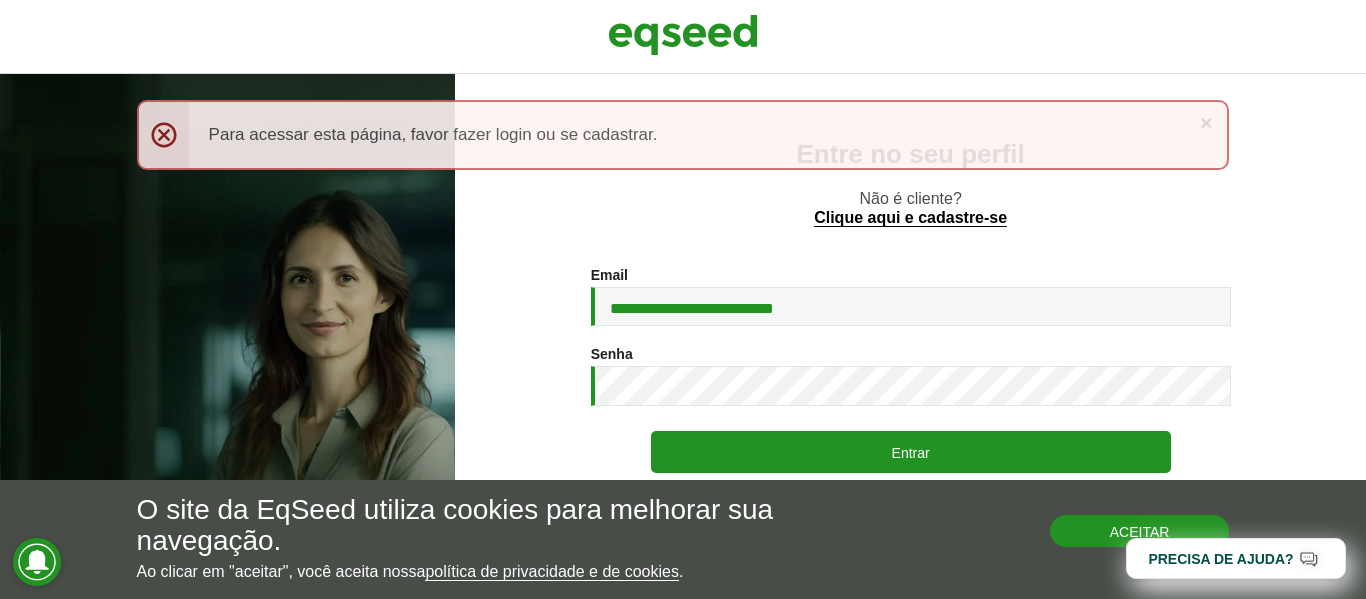 click on "Aceitar" at bounding box center (1140, 531) 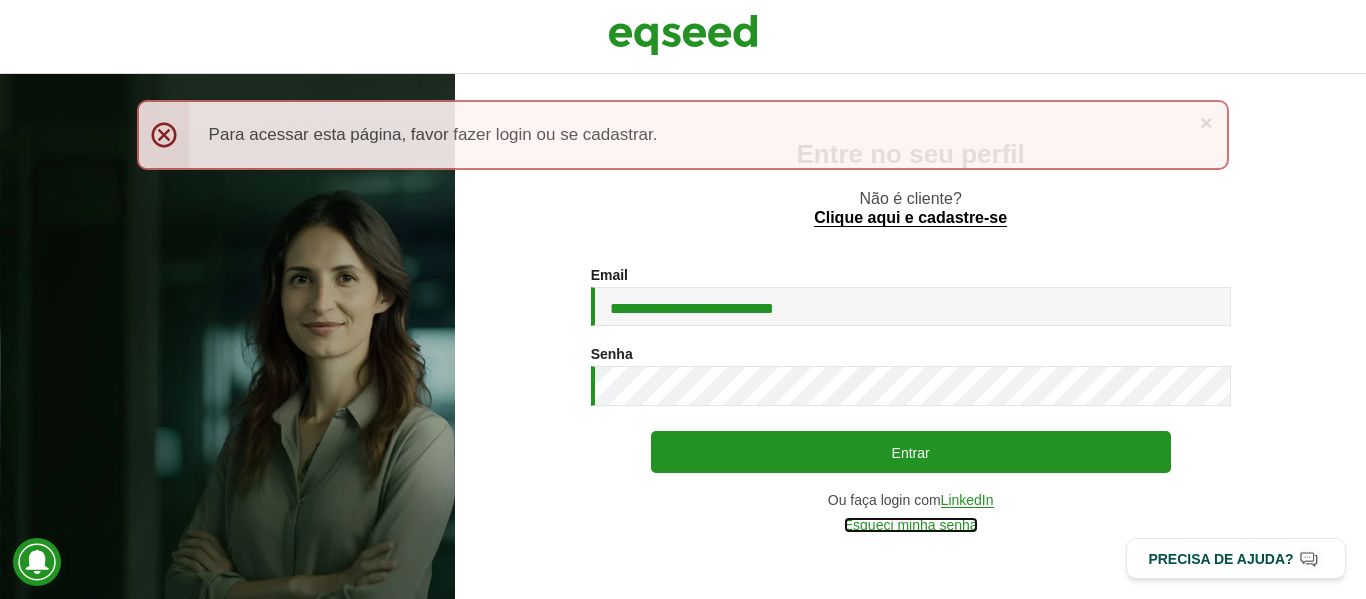 click on "Esqueci minha senha" at bounding box center [911, 525] 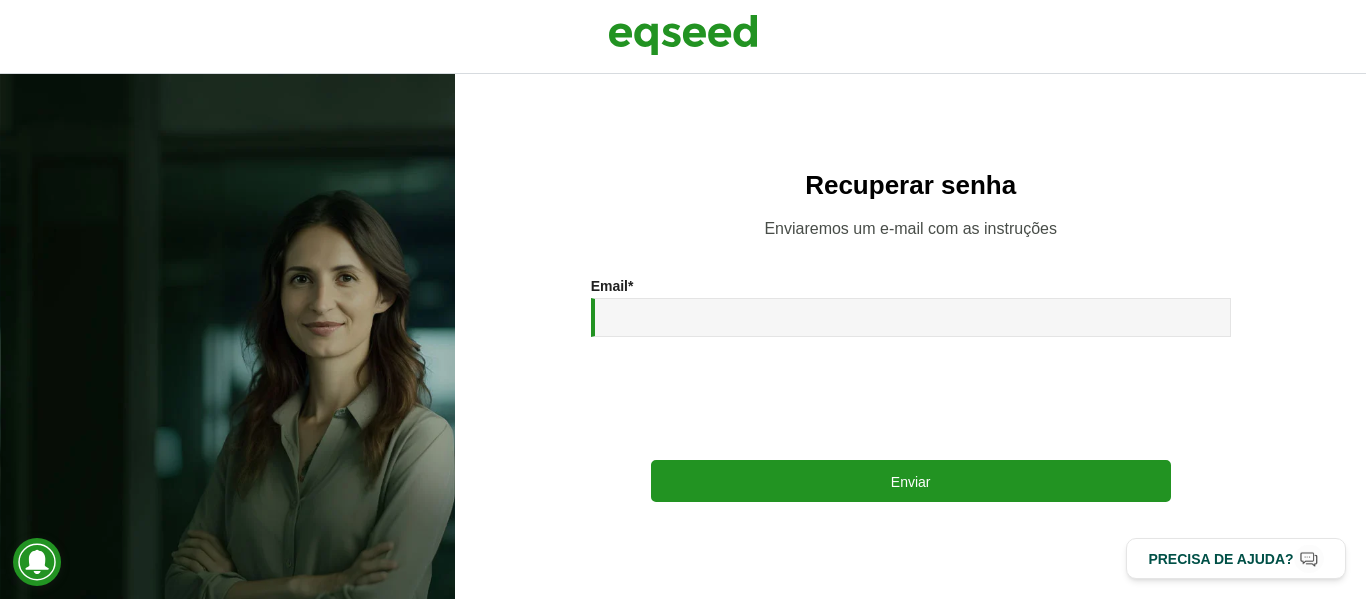 scroll, scrollTop: 0, scrollLeft: 0, axis: both 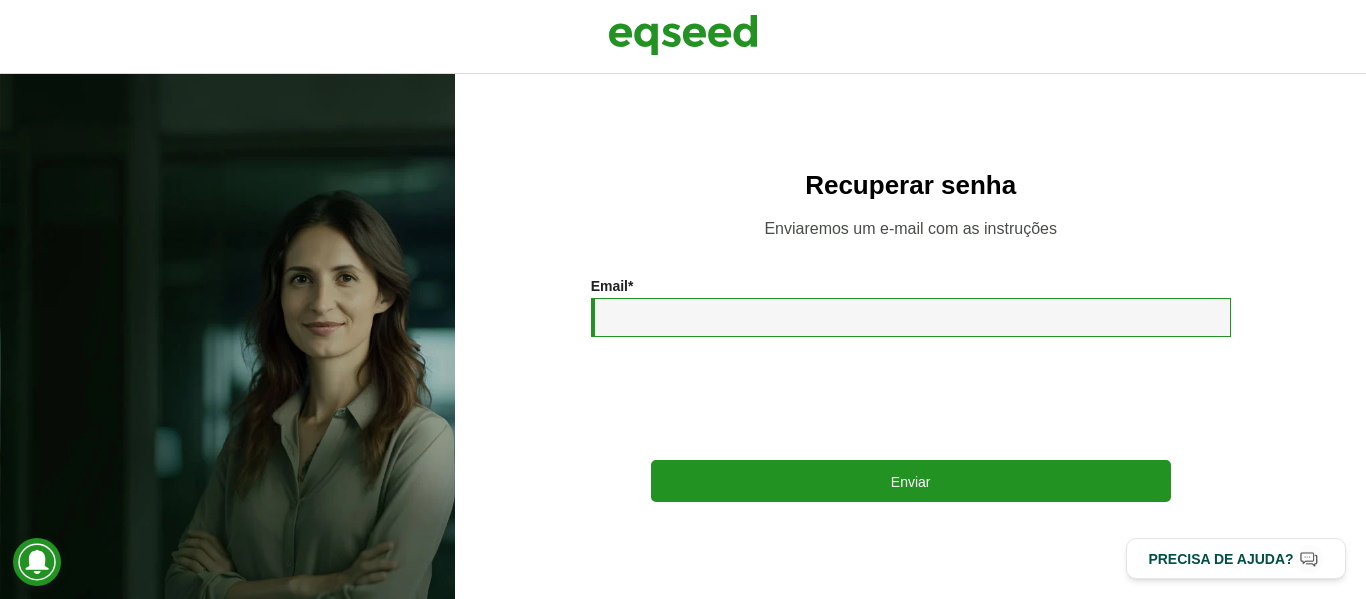 click on "Email  *" at bounding box center [911, 317] 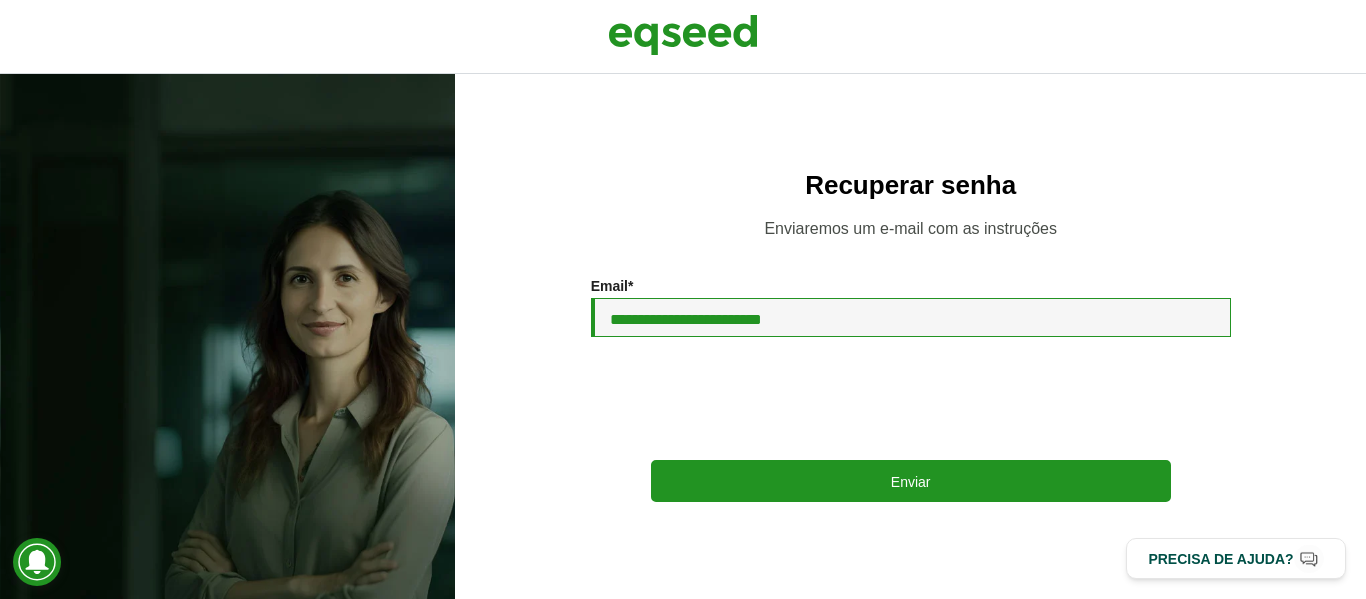 click on "**********" at bounding box center (911, 317) 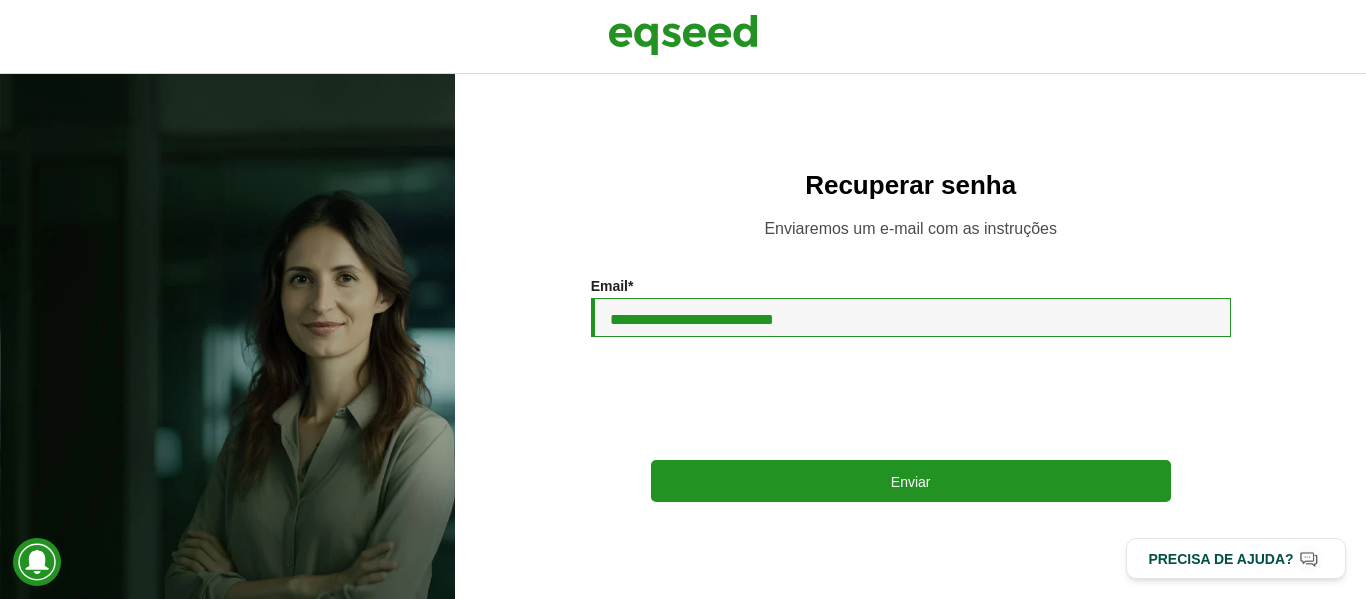 type on "**********" 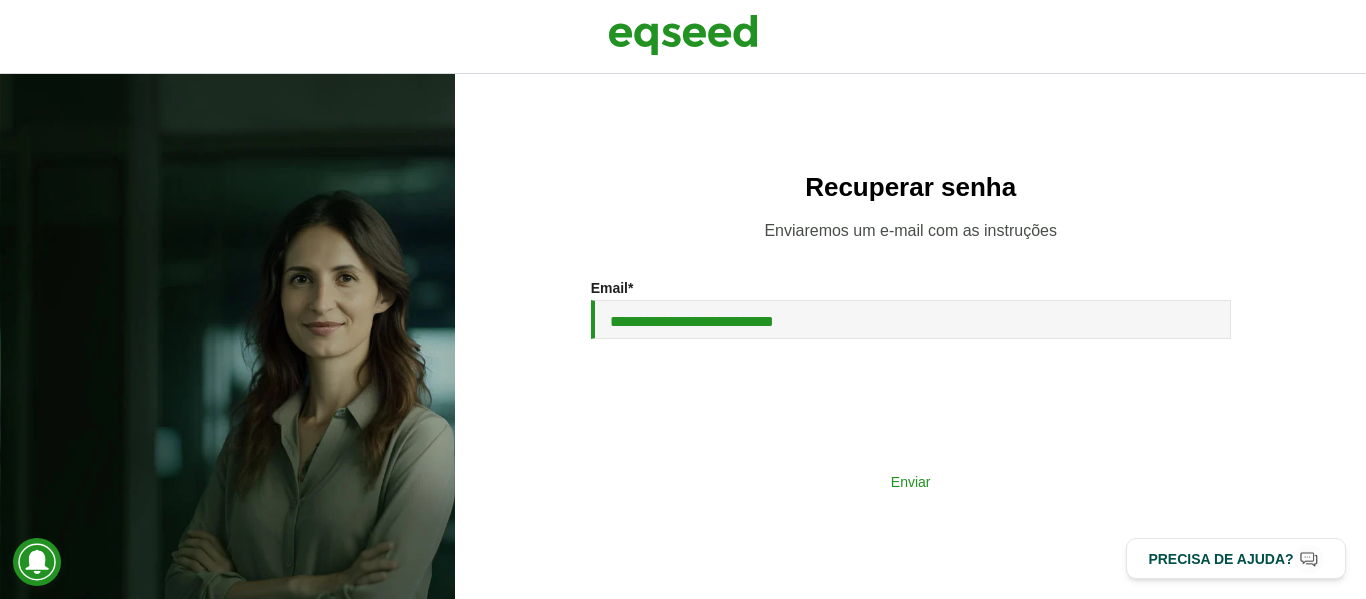 click on "Enviar" at bounding box center [911, 481] 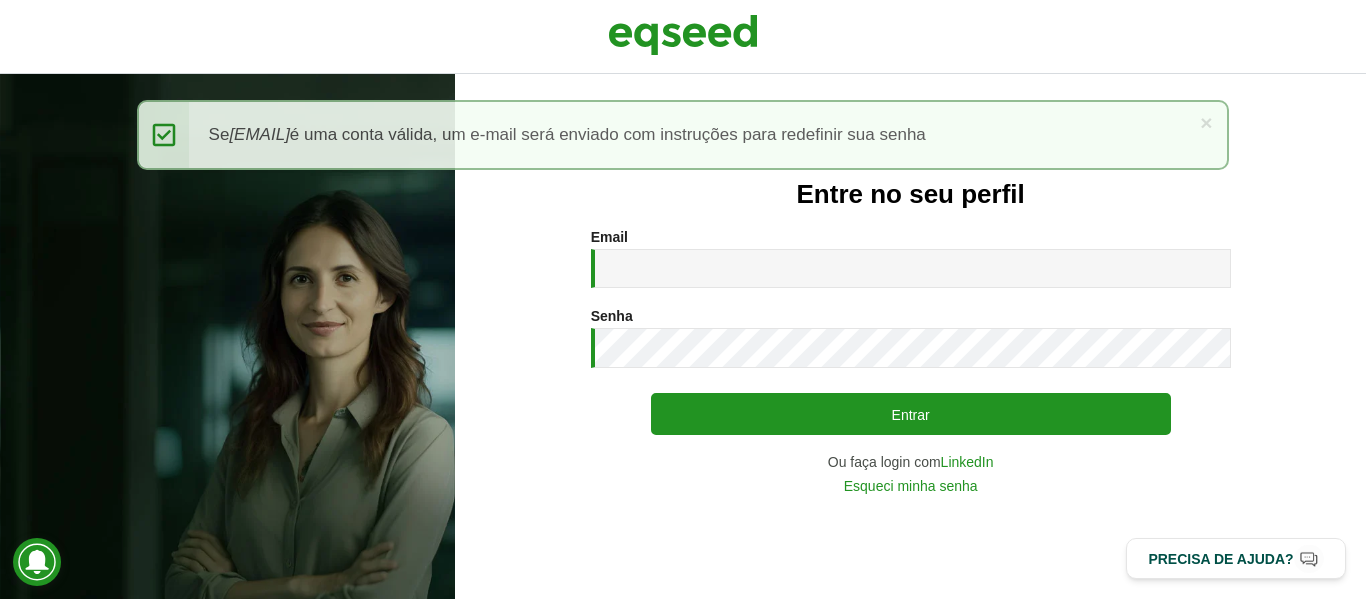 scroll, scrollTop: 0, scrollLeft: 0, axis: both 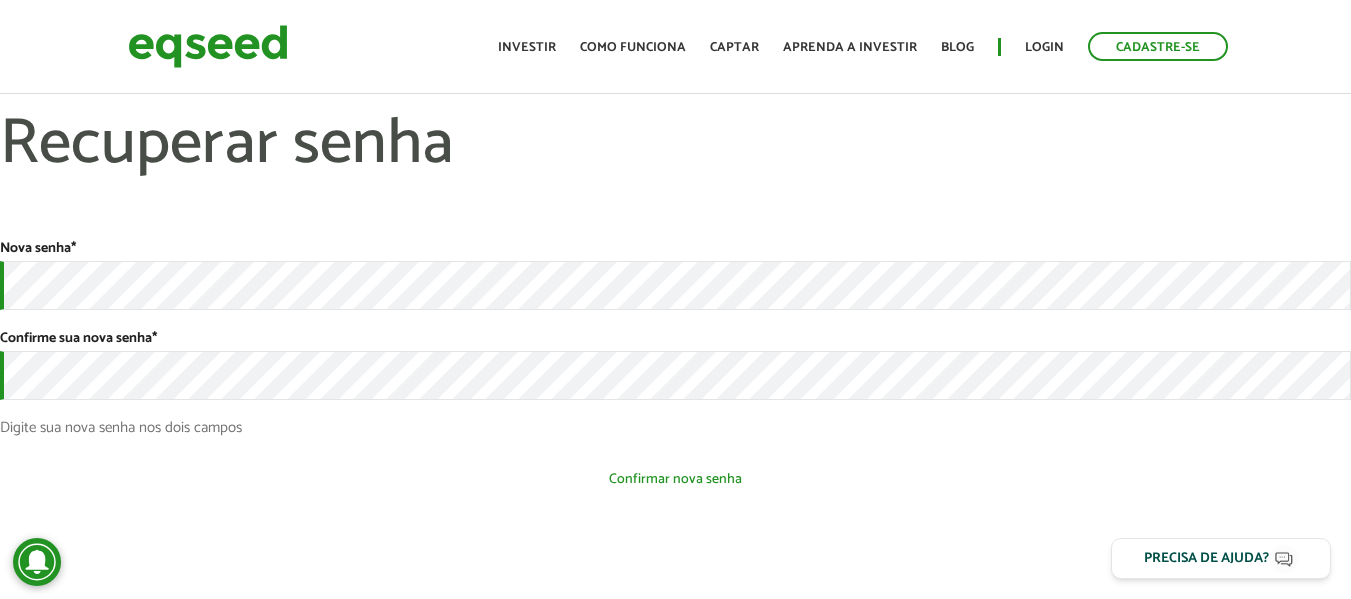 click on "Confirmar nova senha" at bounding box center [675, 479] 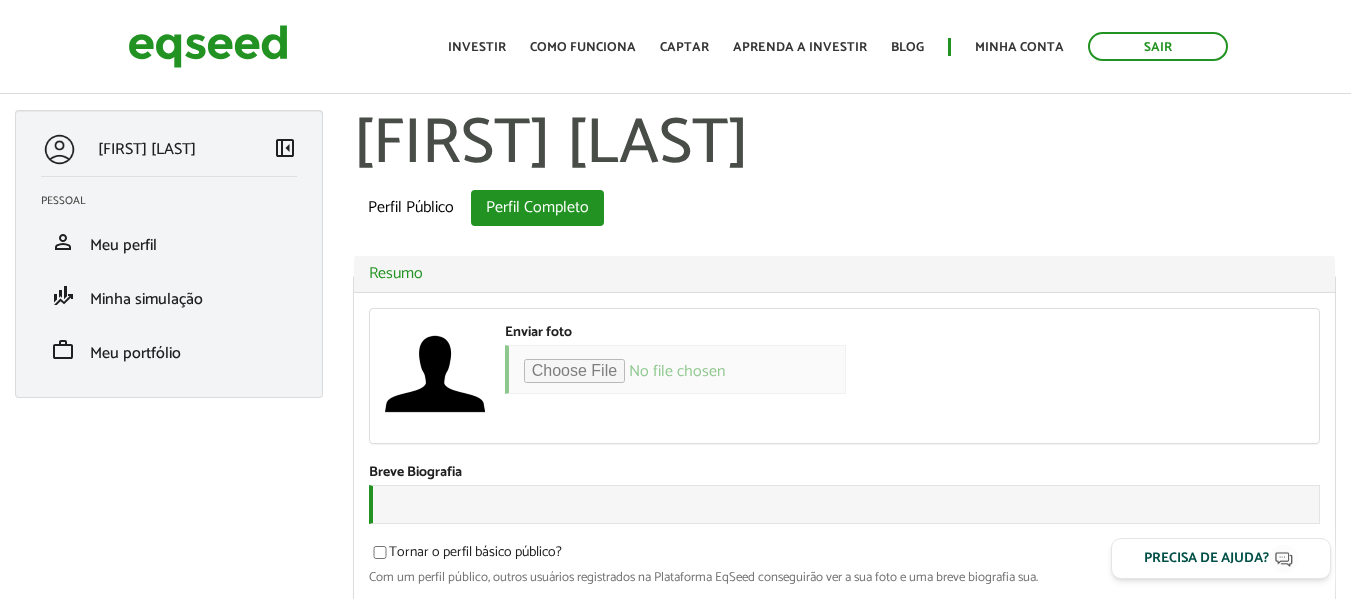 scroll, scrollTop: 0, scrollLeft: 0, axis: both 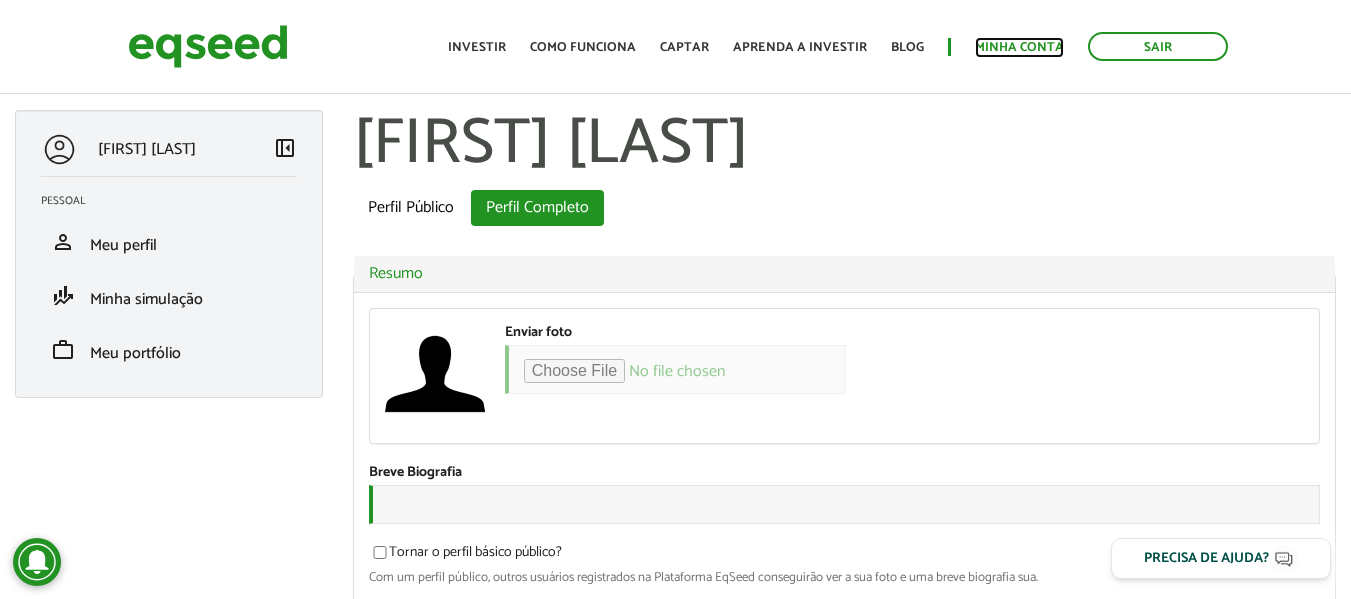 click on "Minha conta" at bounding box center (1019, 47) 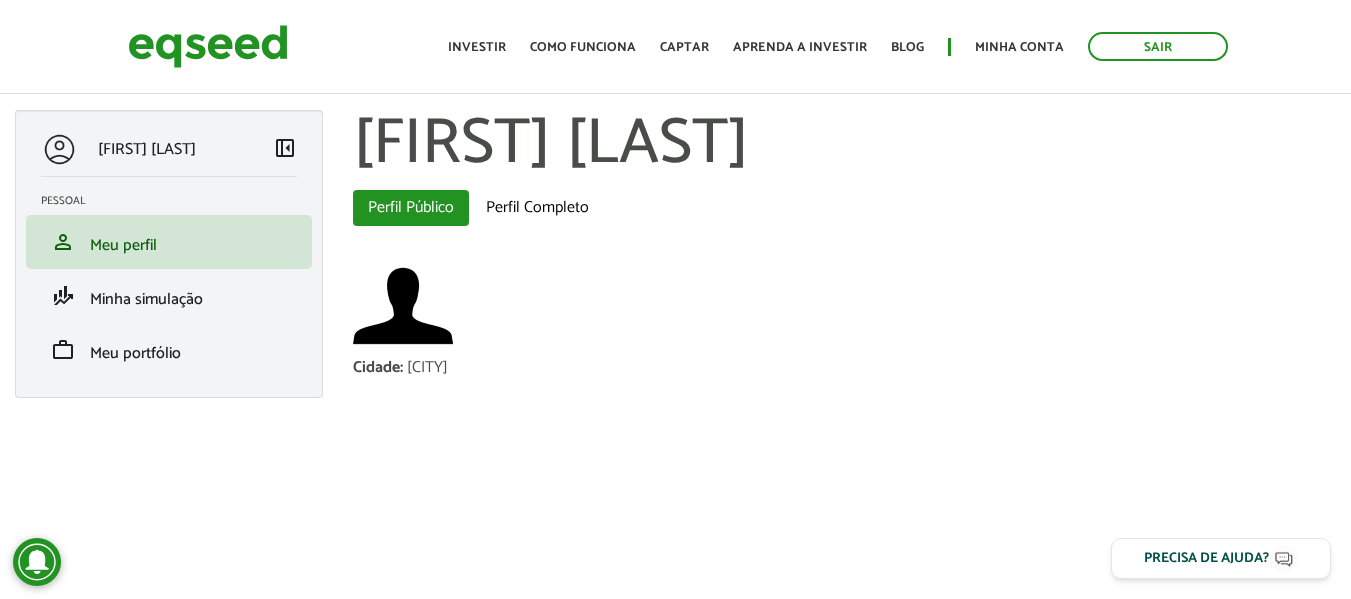 scroll, scrollTop: 0, scrollLeft: 0, axis: both 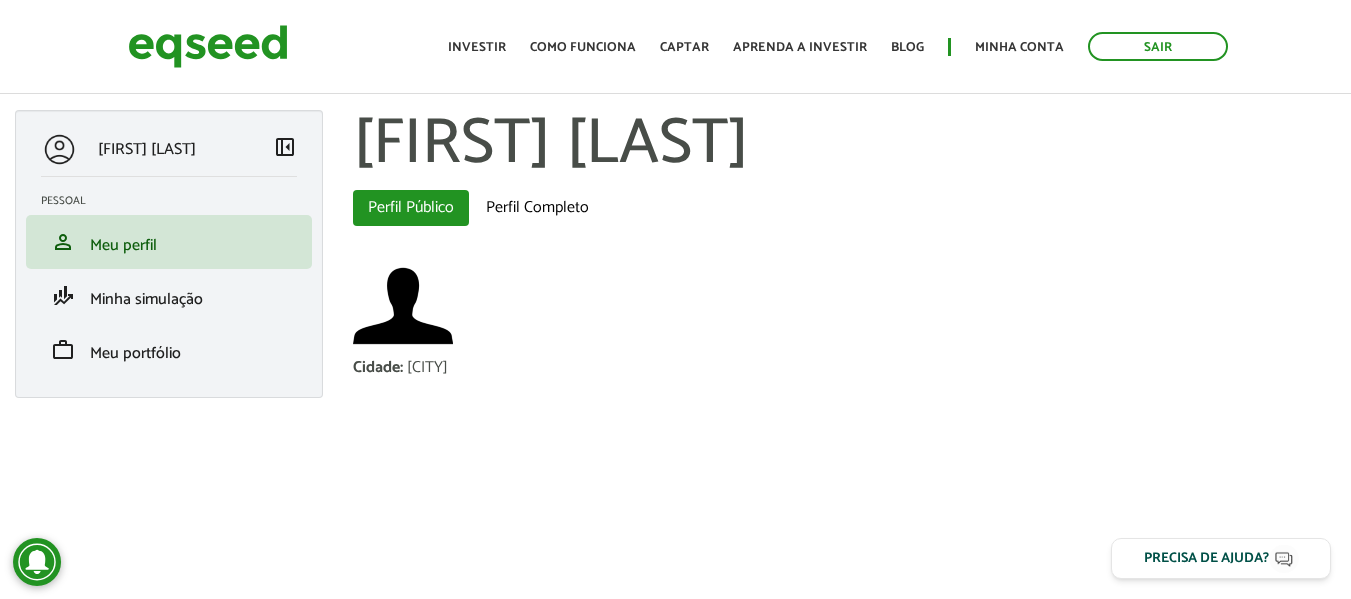 click on "left_panel_close" at bounding box center [285, 147] 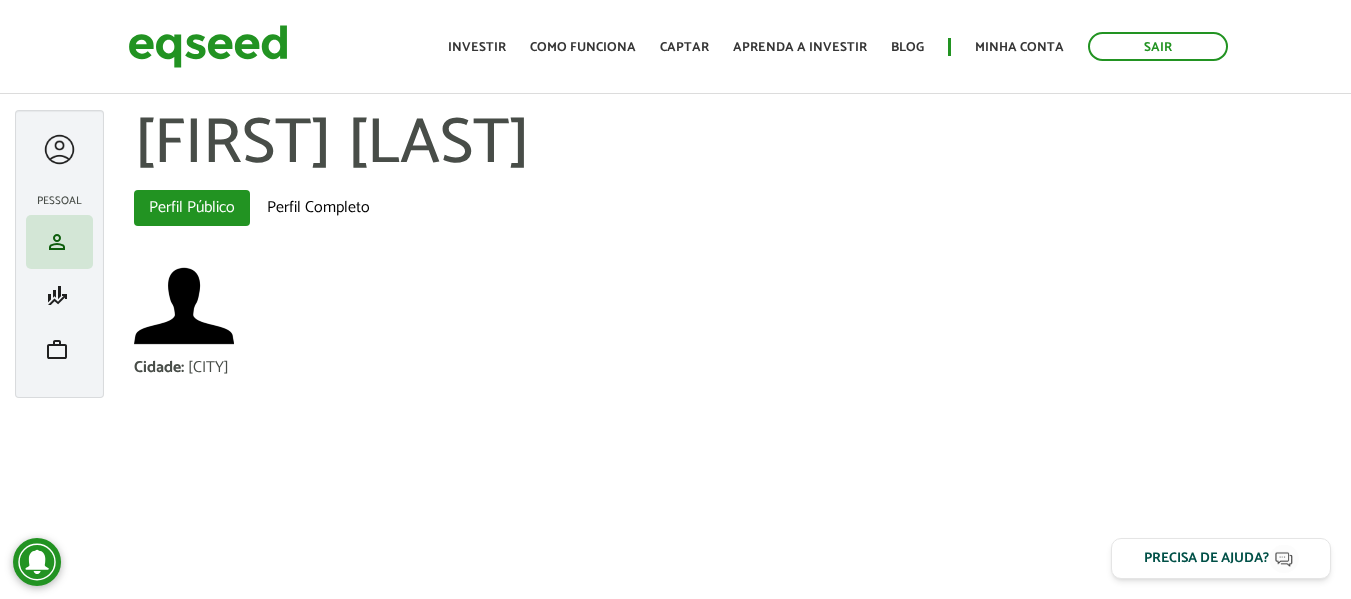 click at bounding box center (59, 149) 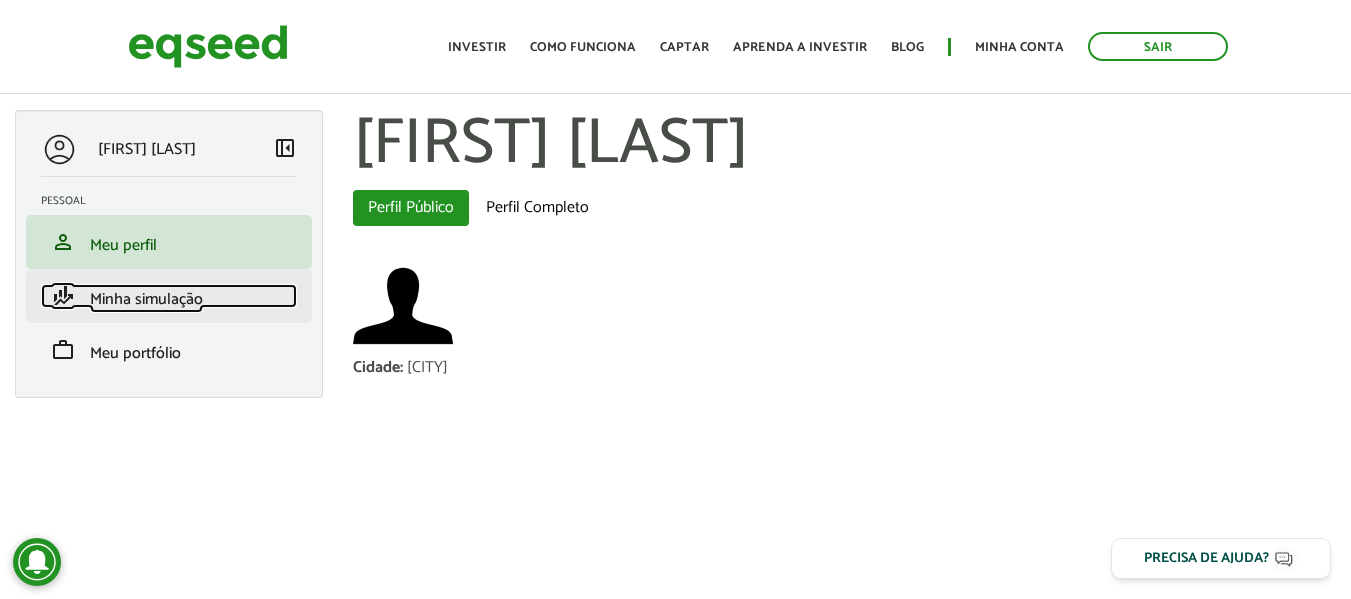 click on "Minha simulação" at bounding box center (146, 299) 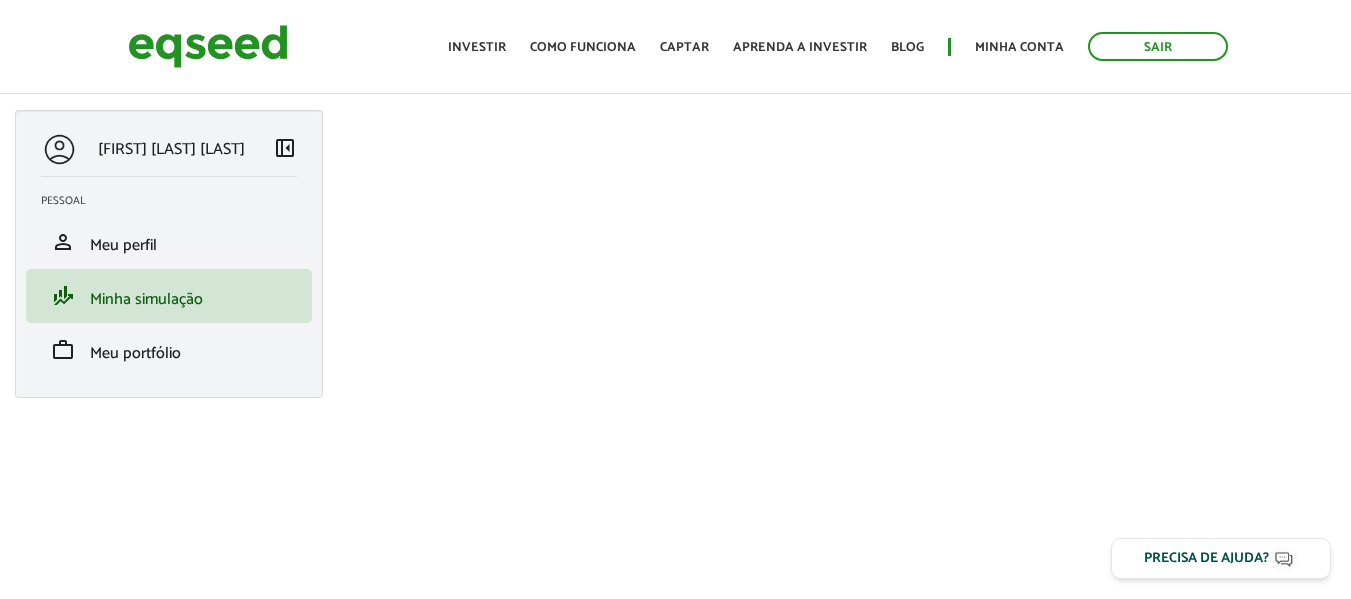 scroll, scrollTop: 0, scrollLeft: 0, axis: both 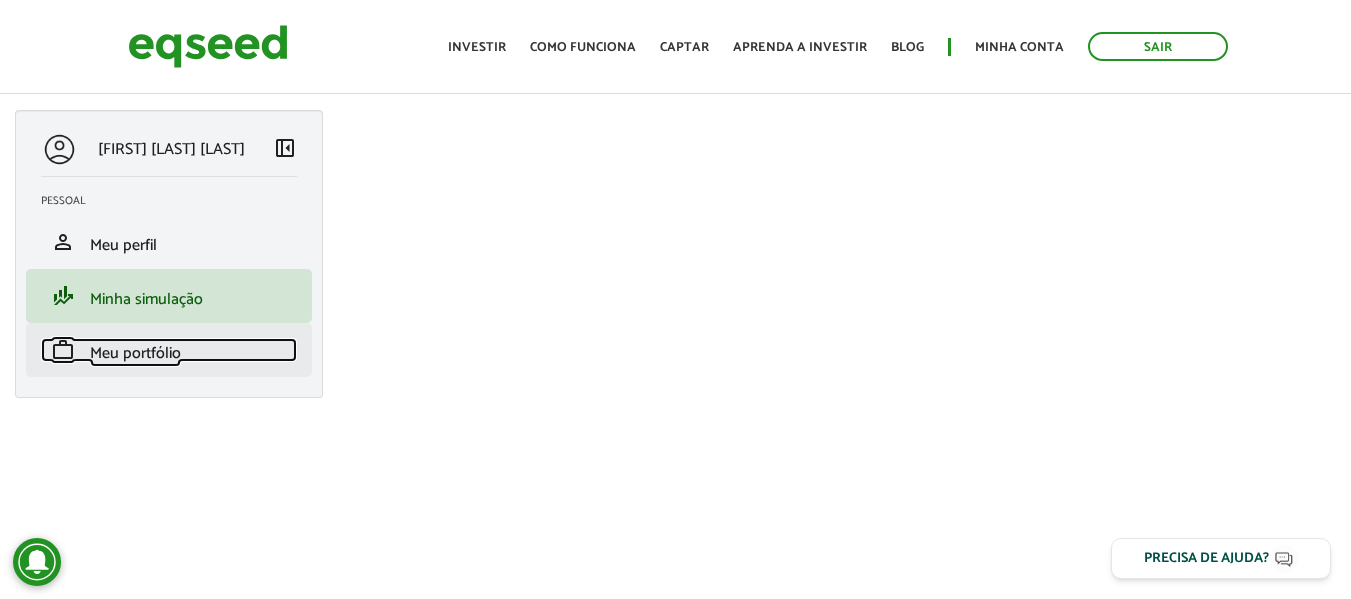 click on "work Meu portfólio" at bounding box center (169, 350) 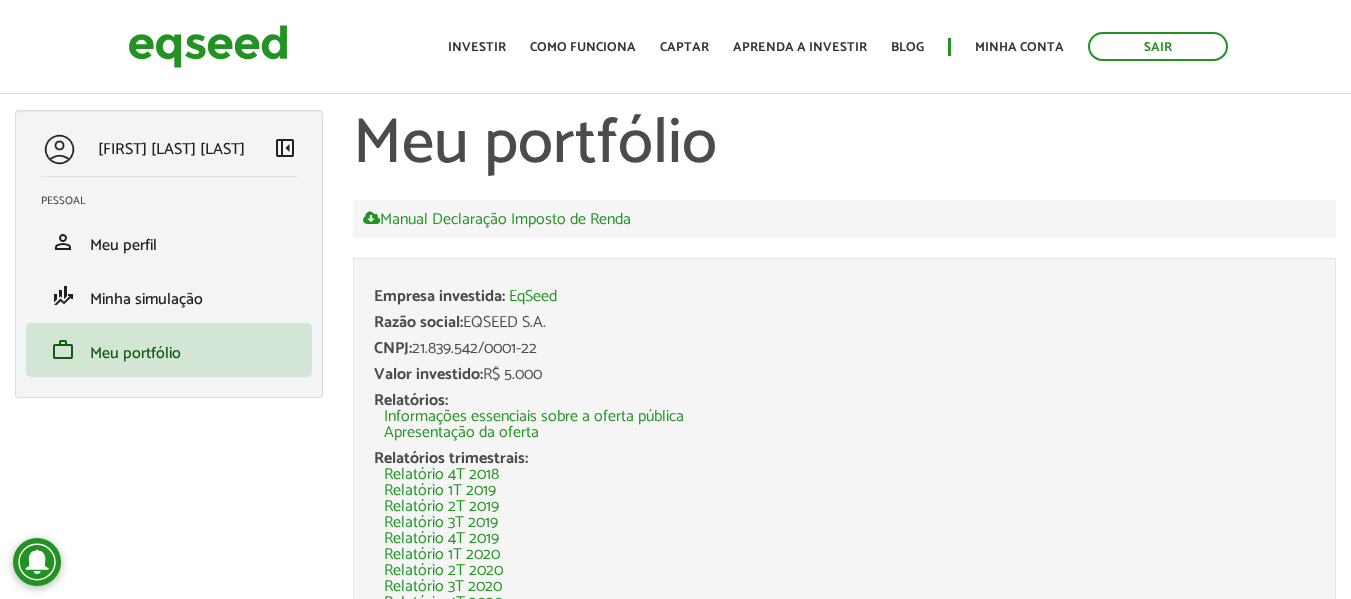 scroll, scrollTop: 0, scrollLeft: 0, axis: both 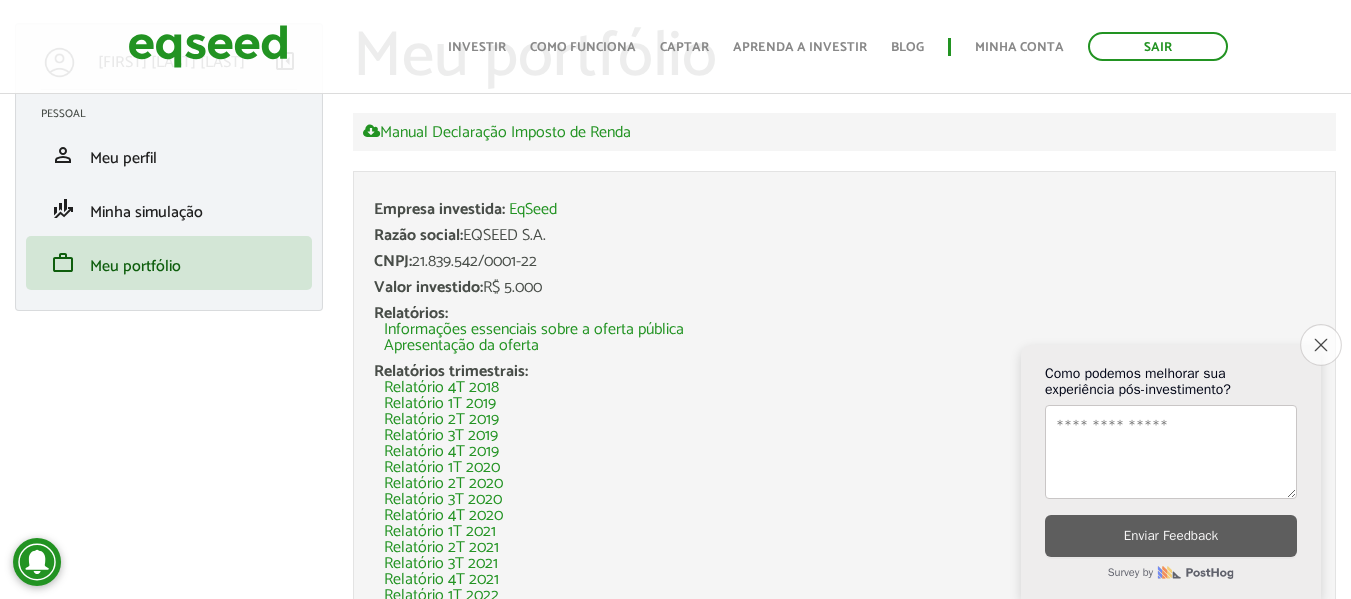 click on "Close survey" 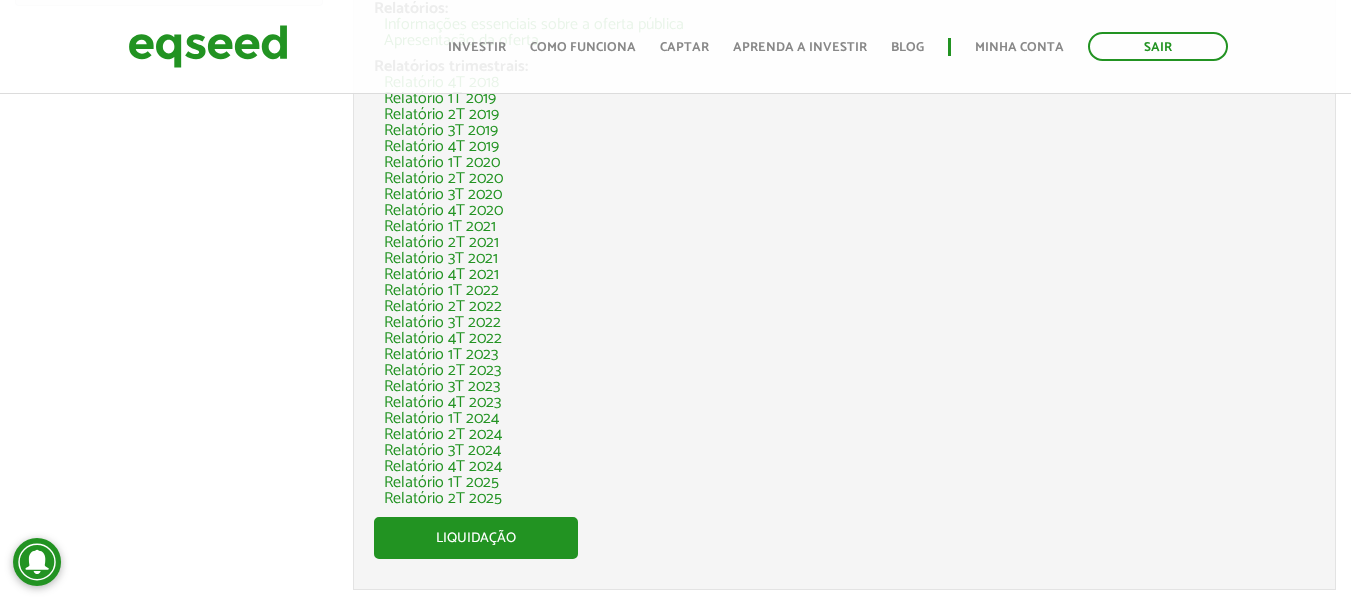 scroll, scrollTop: 397, scrollLeft: 0, axis: vertical 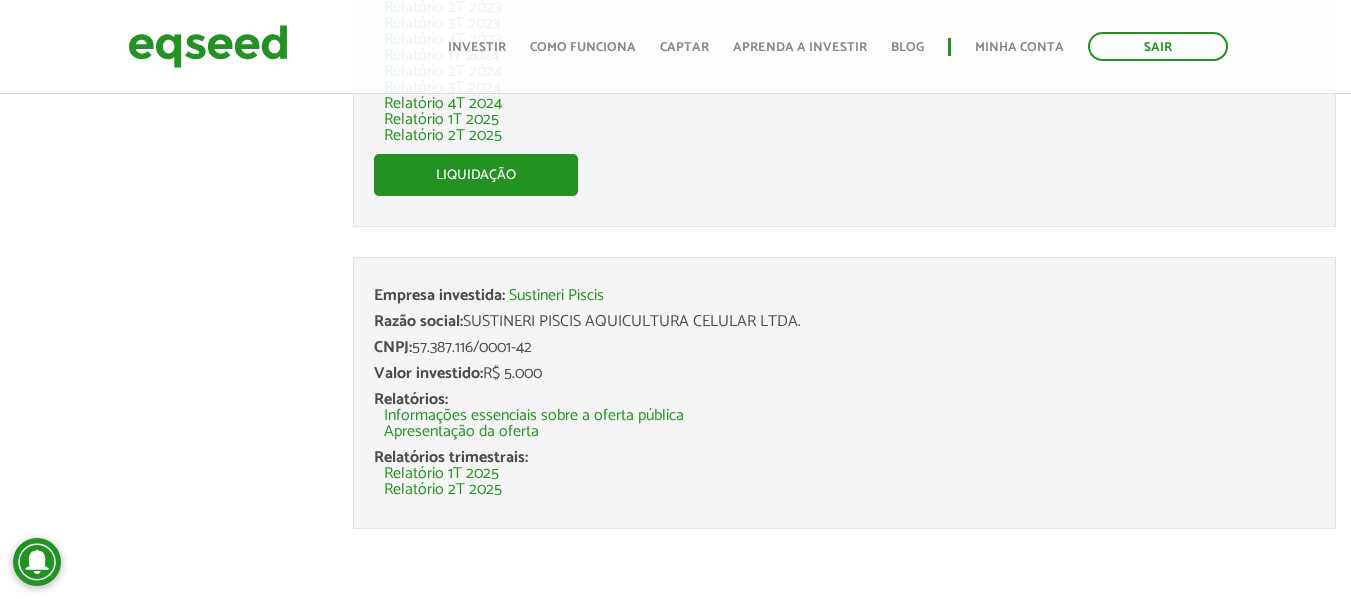 drag, startPoint x: 1358, startPoint y: 380, endPoint x: 1354, endPoint y: 540, distance: 160.04999 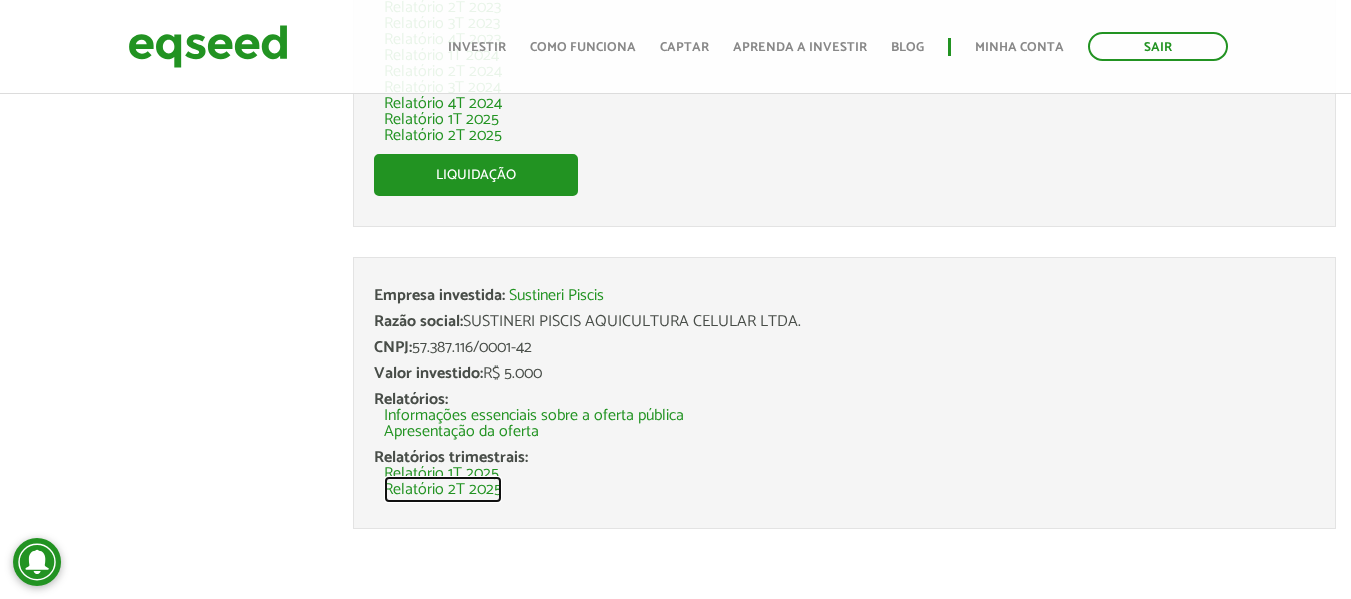click on "Relatório 2T 2025" at bounding box center [443, 490] 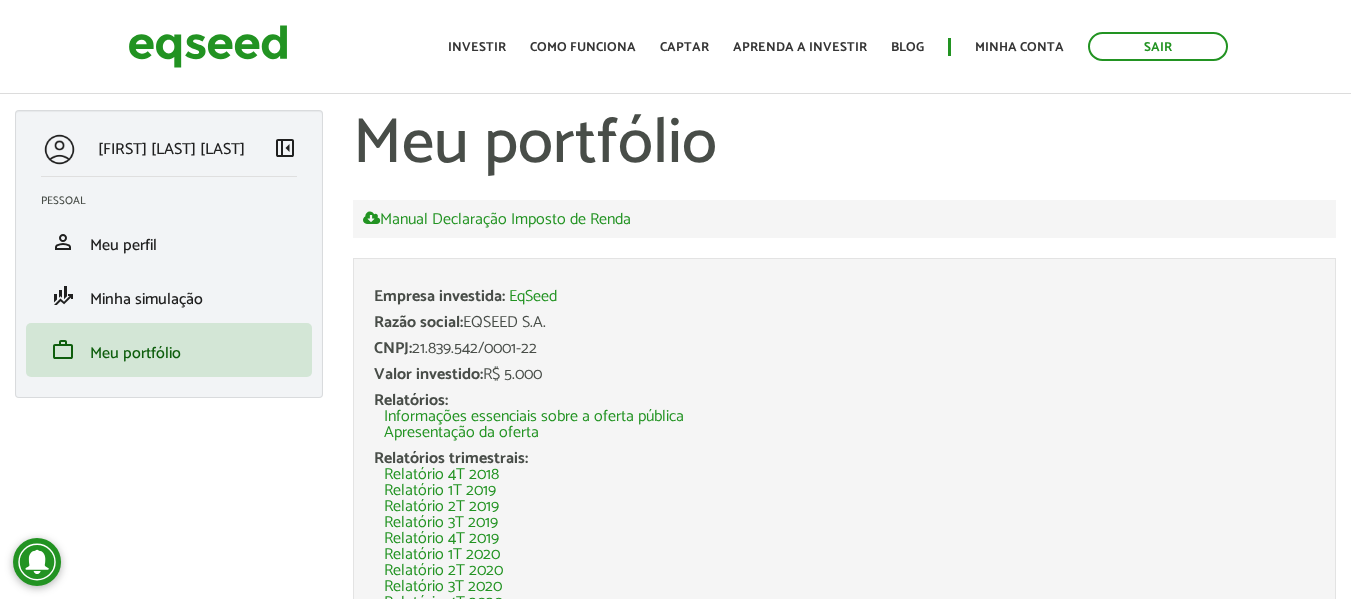 scroll, scrollTop: 0, scrollLeft: 0, axis: both 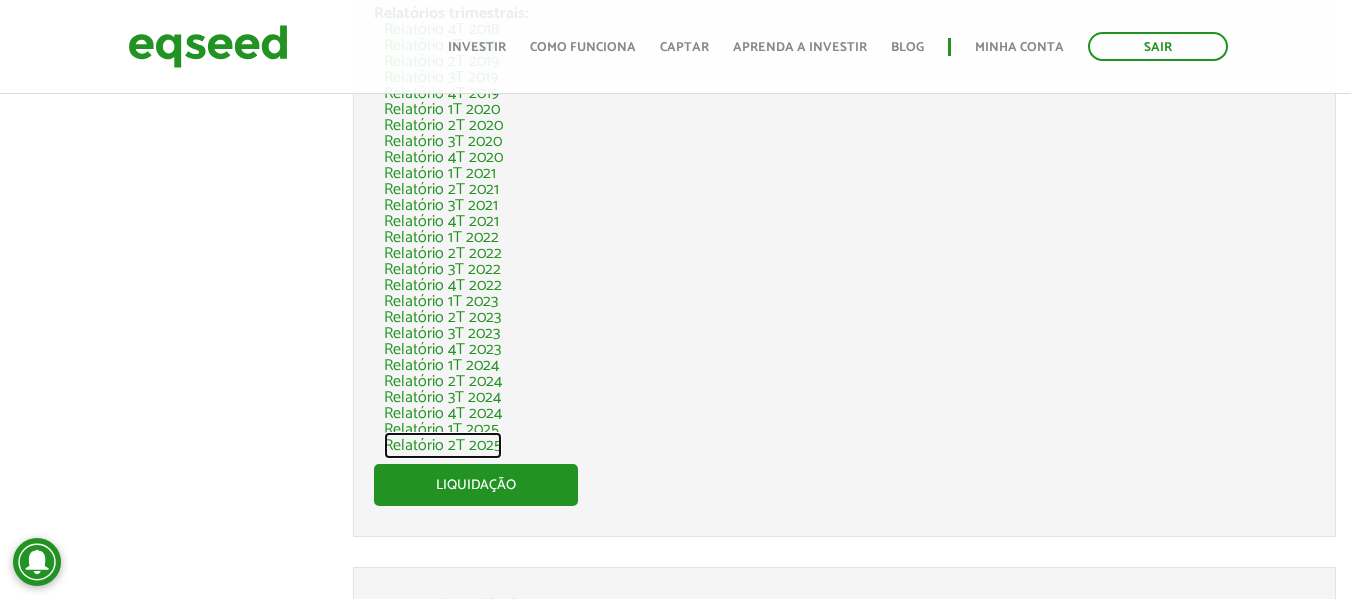 click on "Relatório 2T 2025" at bounding box center [443, 446] 